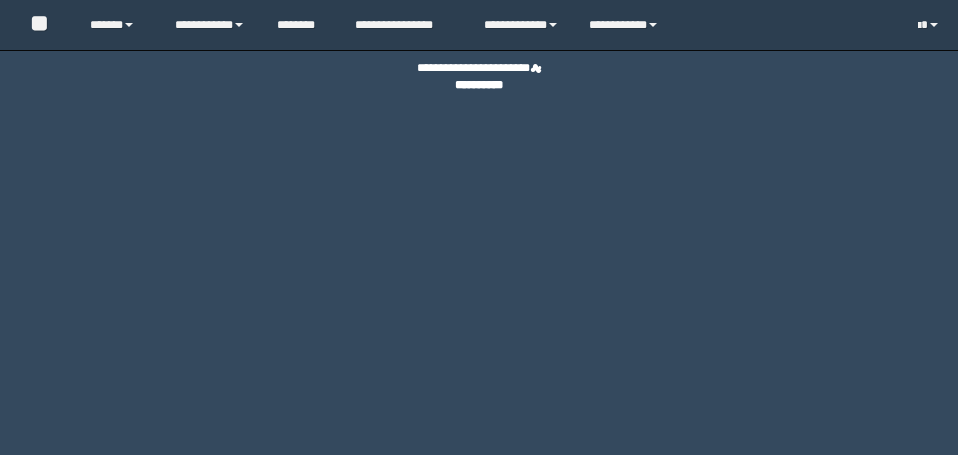 scroll, scrollTop: 0, scrollLeft: 0, axis: both 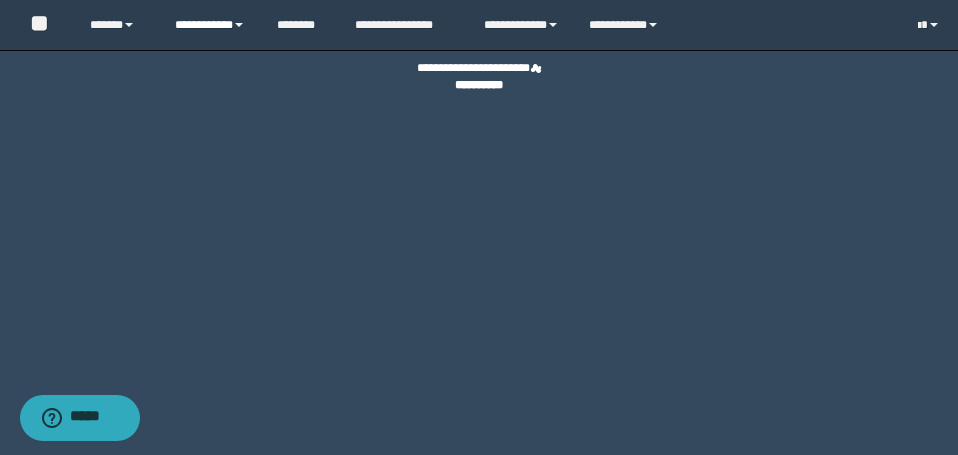 click on "**********" at bounding box center [210, 25] 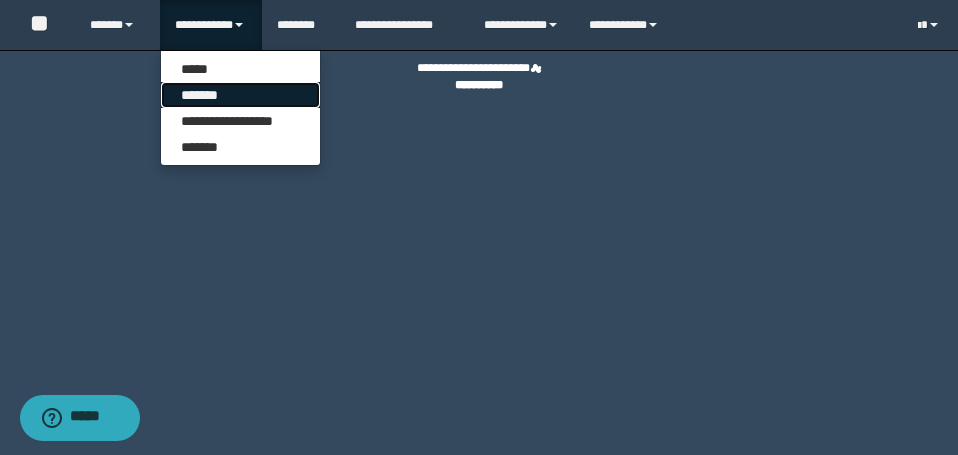 click on "*******" at bounding box center [240, 95] 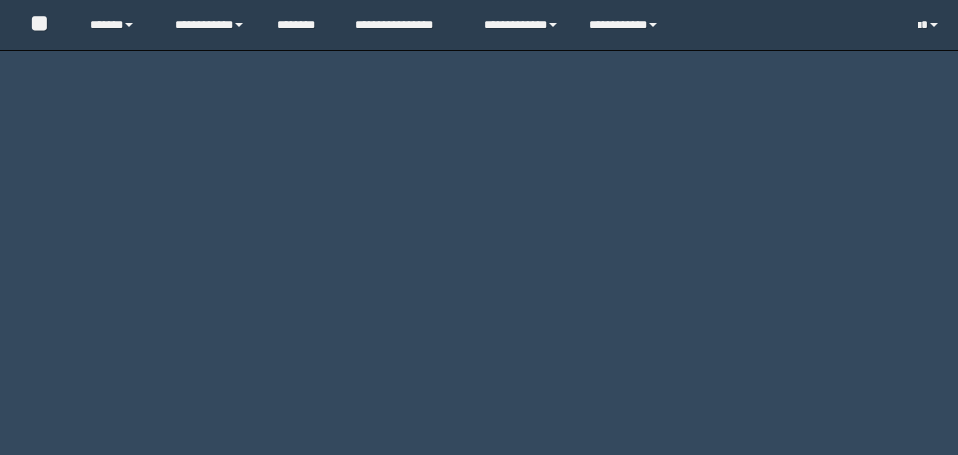 scroll, scrollTop: 0, scrollLeft: 0, axis: both 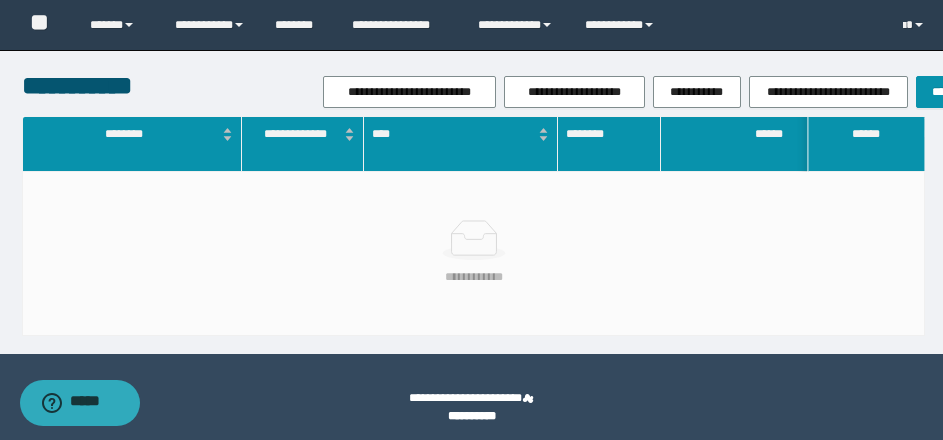 click on "**********" at bounding box center [968, 92] 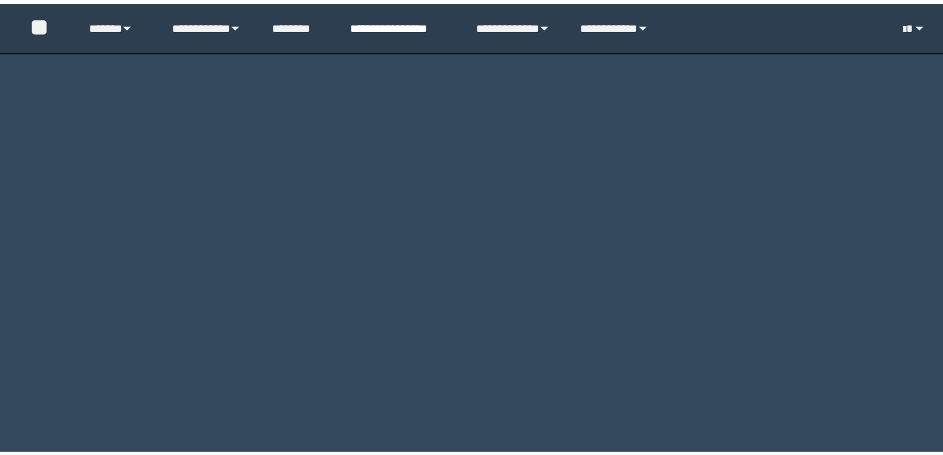 scroll, scrollTop: 0, scrollLeft: 0, axis: both 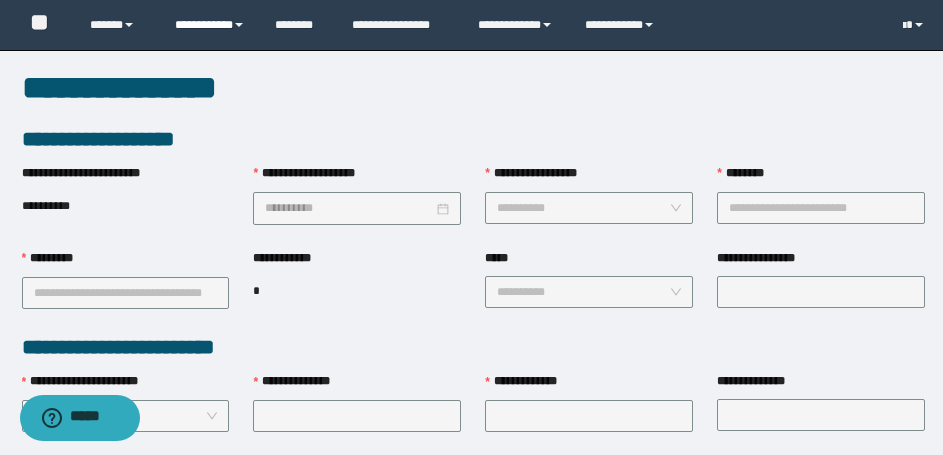 click on "**********" at bounding box center [210, 25] 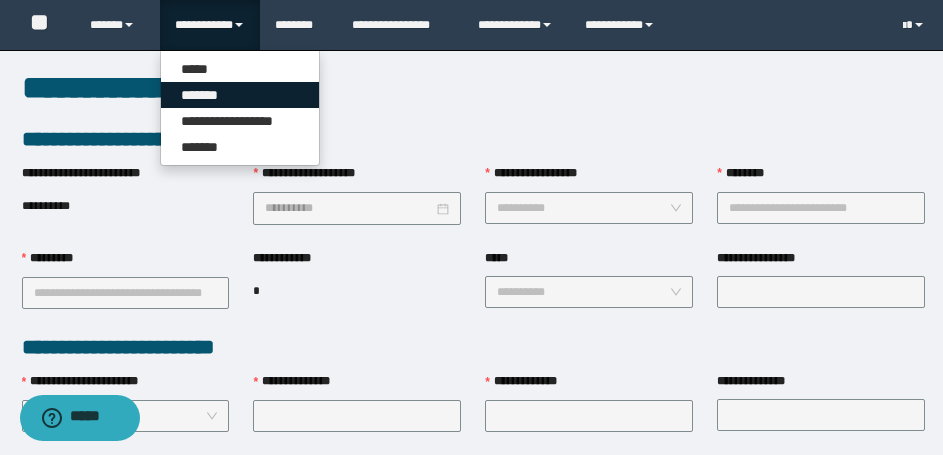 click on "*******" at bounding box center [240, 95] 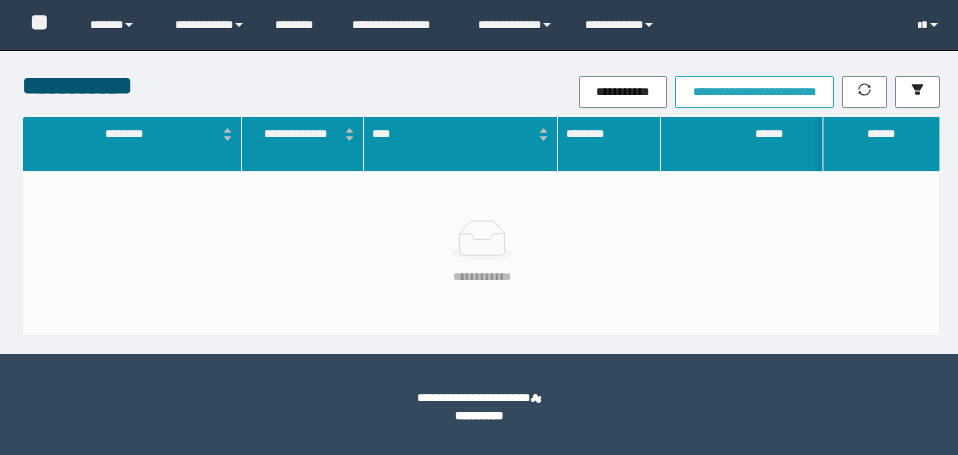 scroll, scrollTop: 0, scrollLeft: 0, axis: both 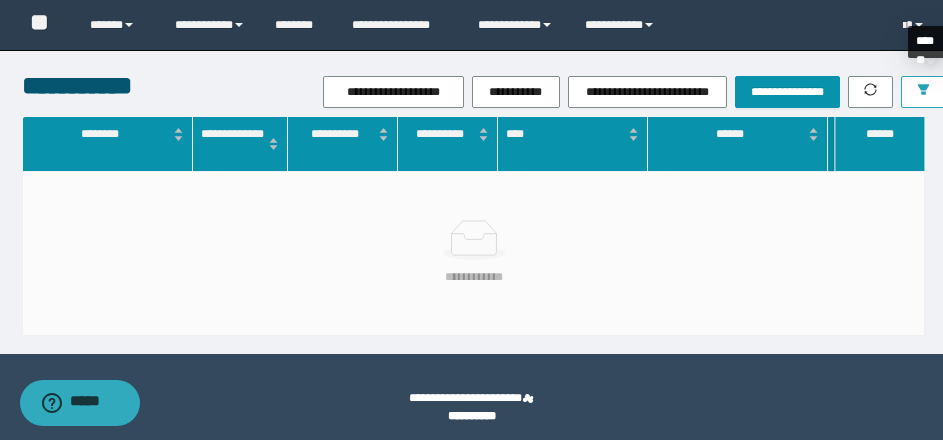 click 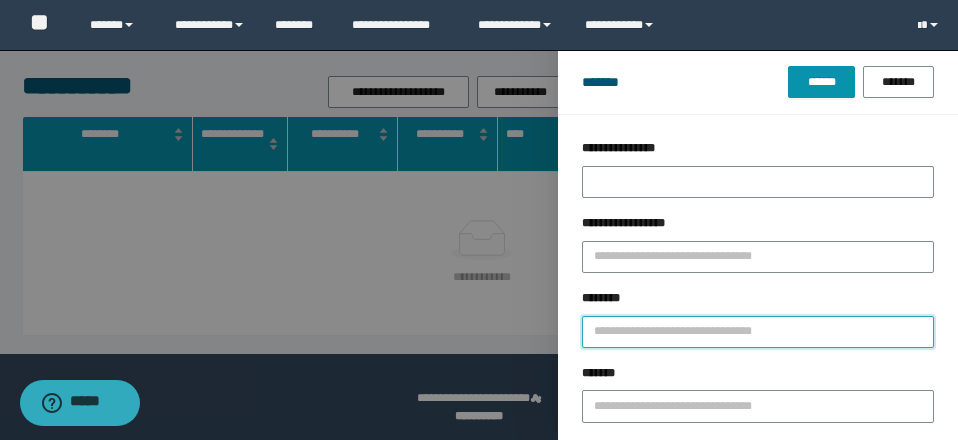 click on "********" at bounding box center [758, 332] 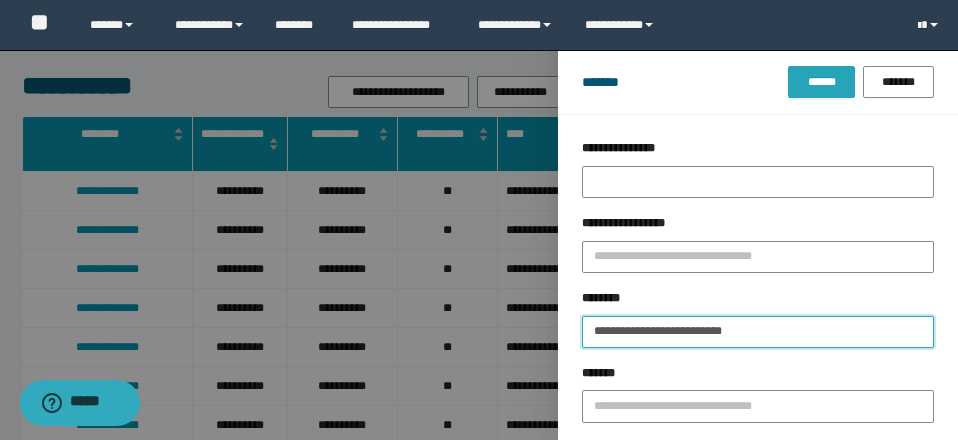 type on "**********" 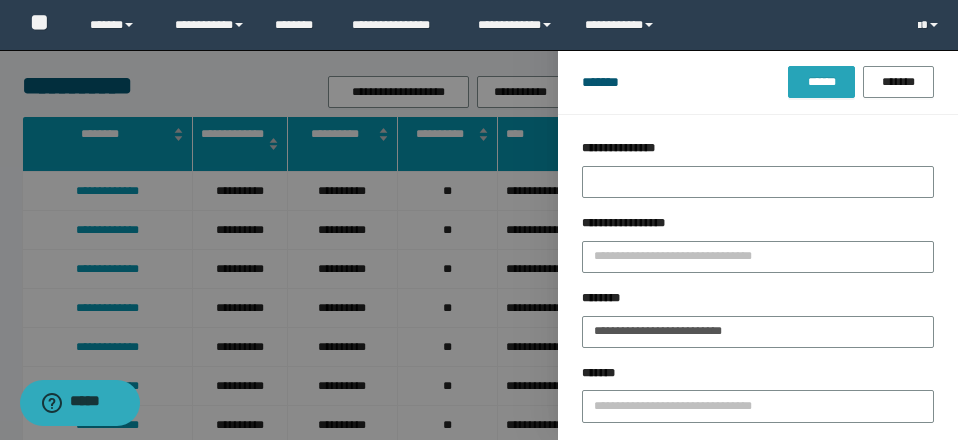 click on "******" at bounding box center [821, 82] 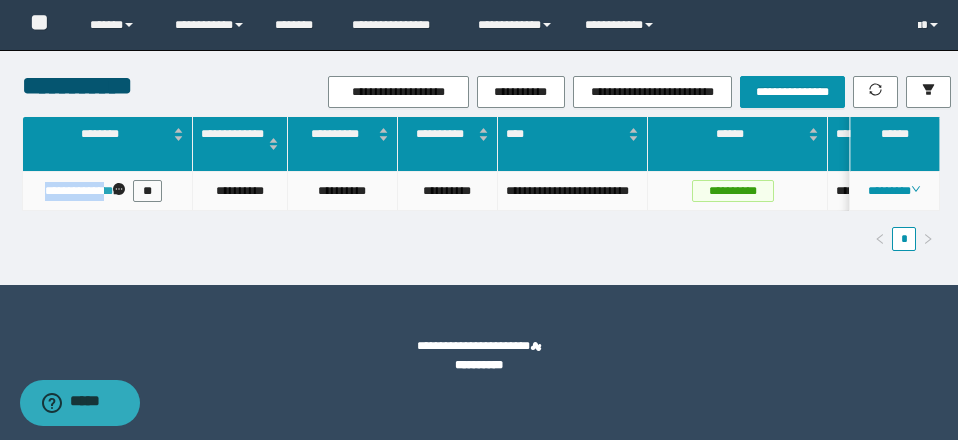 drag, startPoint x: 23, startPoint y: 196, endPoint x: 115, endPoint y: 192, distance: 92.086914 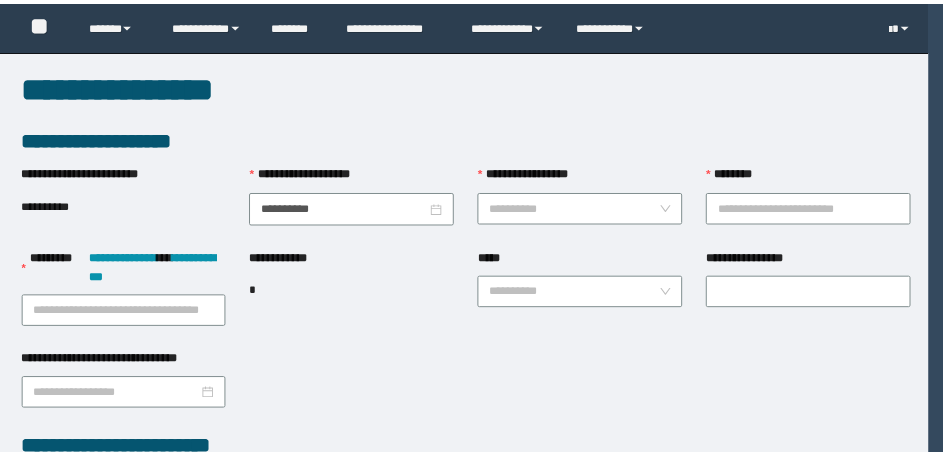 scroll, scrollTop: 0, scrollLeft: 0, axis: both 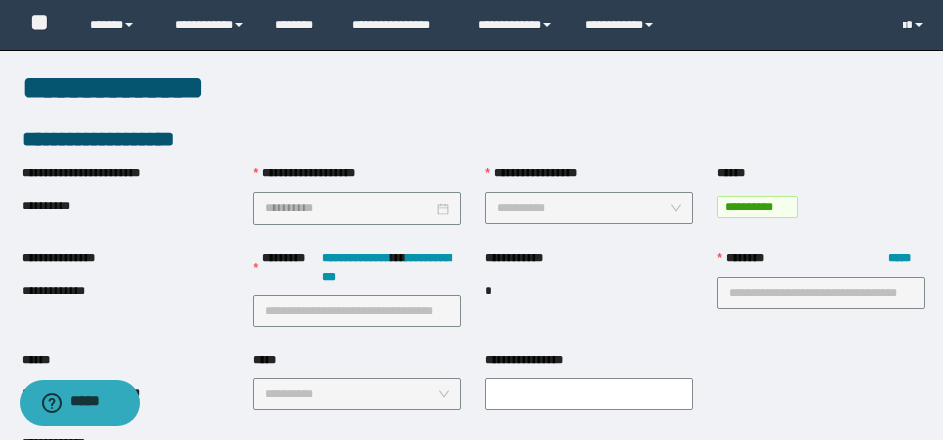 type on "**********" 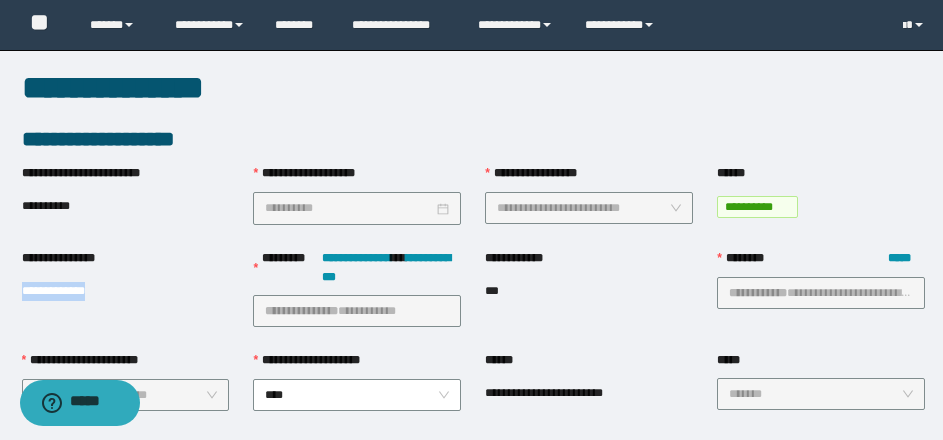 drag, startPoint x: 122, startPoint y: 294, endPoint x: -4, endPoint y: 297, distance: 126.035706 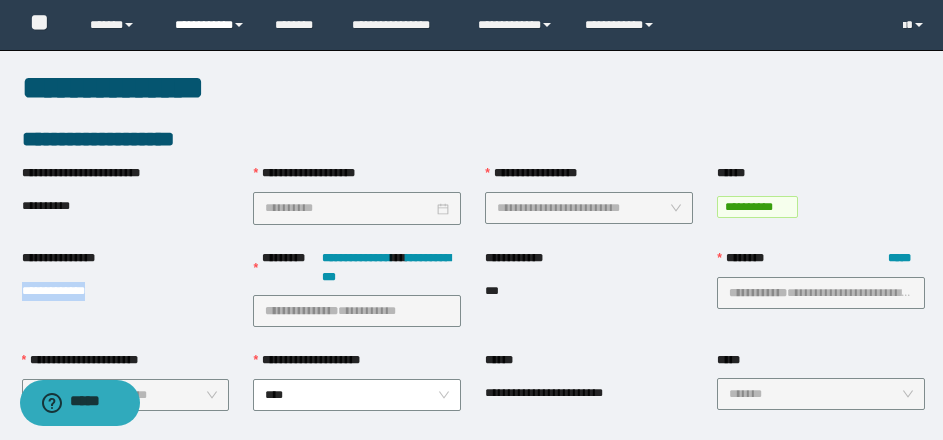 click on "**********" at bounding box center [210, 25] 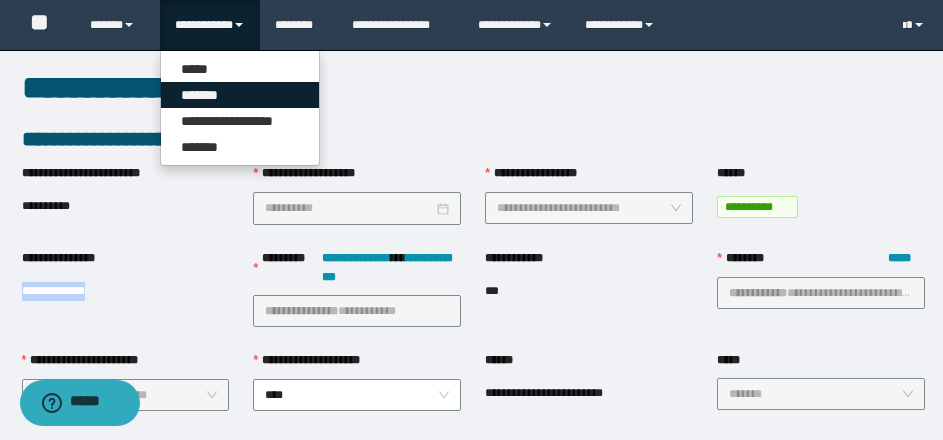 click on "*******" at bounding box center (240, 95) 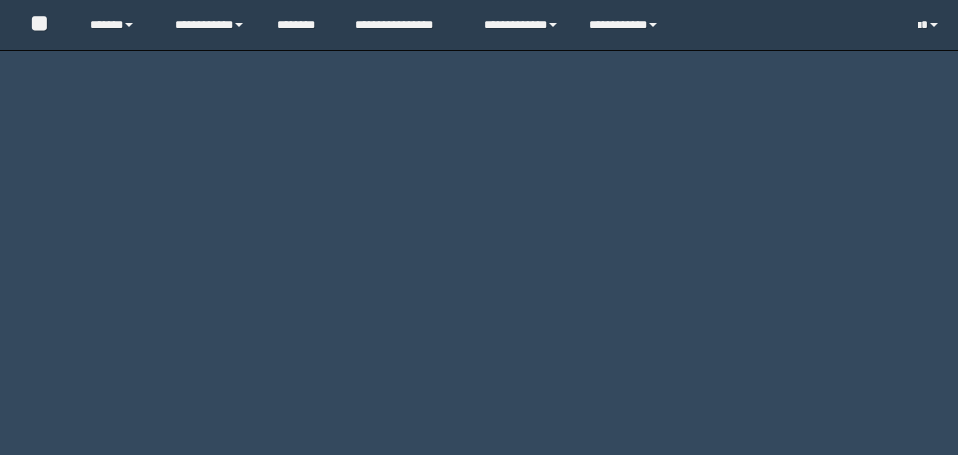 scroll, scrollTop: 0, scrollLeft: 0, axis: both 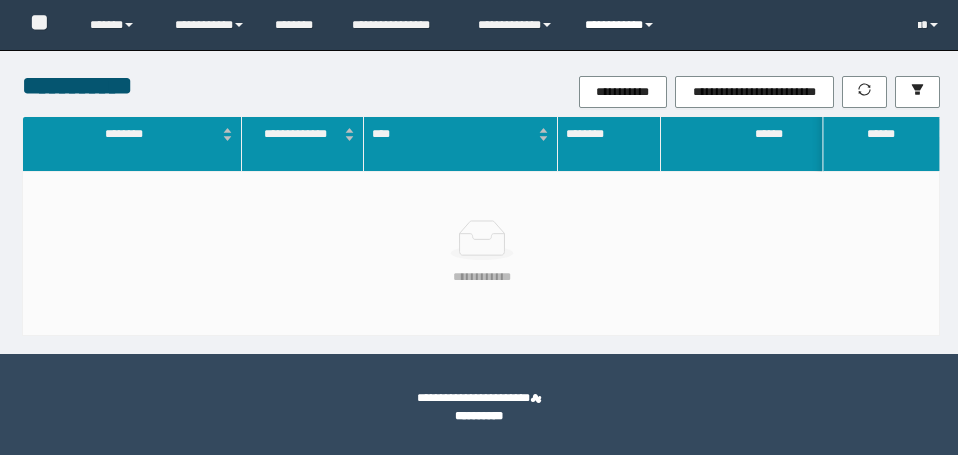click on "**********" at bounding box center [622, 25] 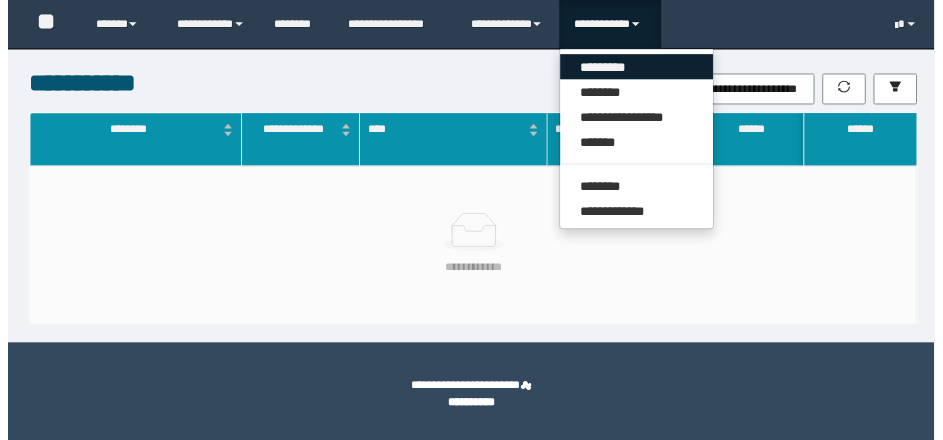 scroll, scrollTop: 0, scrollLeft: 0, axis: both 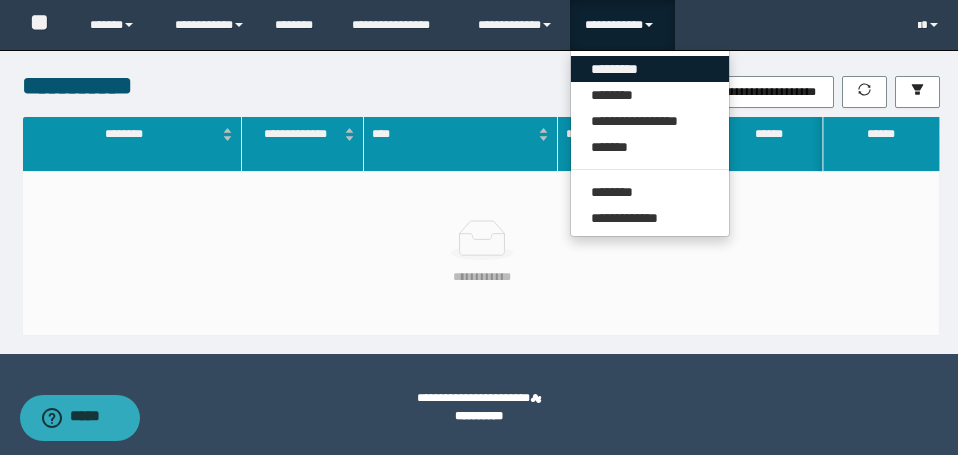 click on "*********" at bounding box center [650, 69] 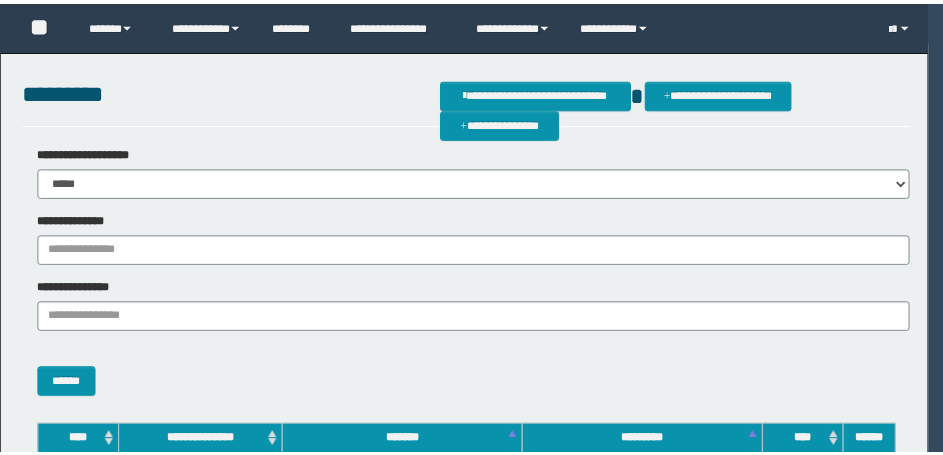 scroll, scrollTop: 0, scrollLeft: 0, axis: both 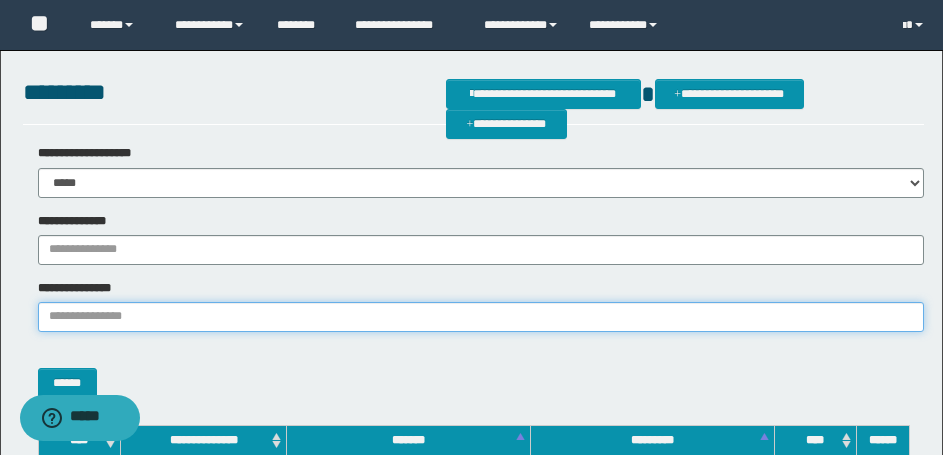 click on "**********" at bounding box center [481, 317] 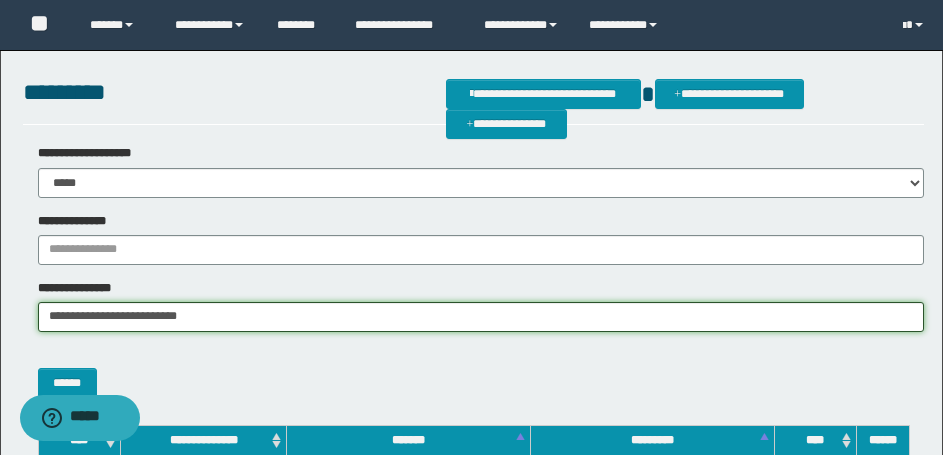 scroll, scrollTop: 100, scrollLeft: 0, axis: vertical 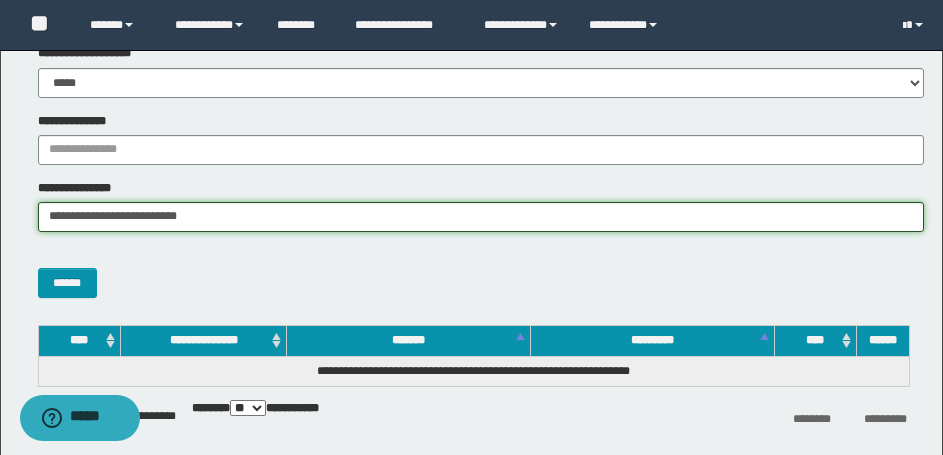 type on "**********" 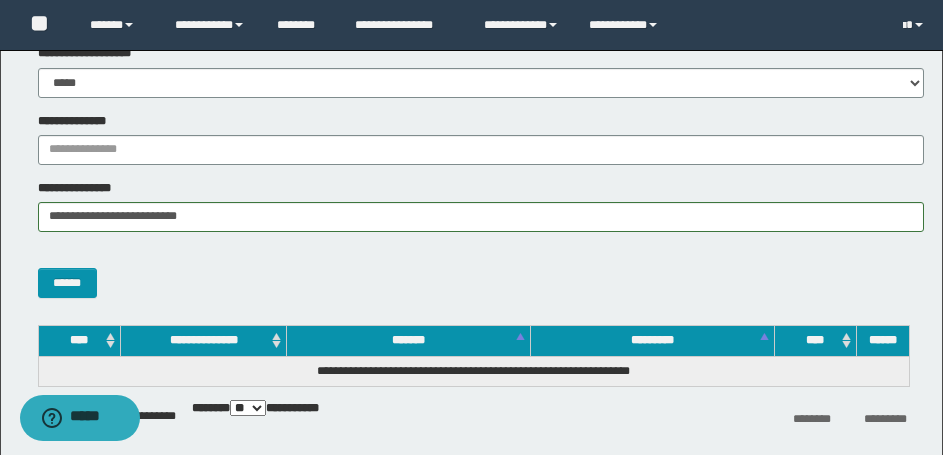 click on "******" at bounding box center [473, 273] 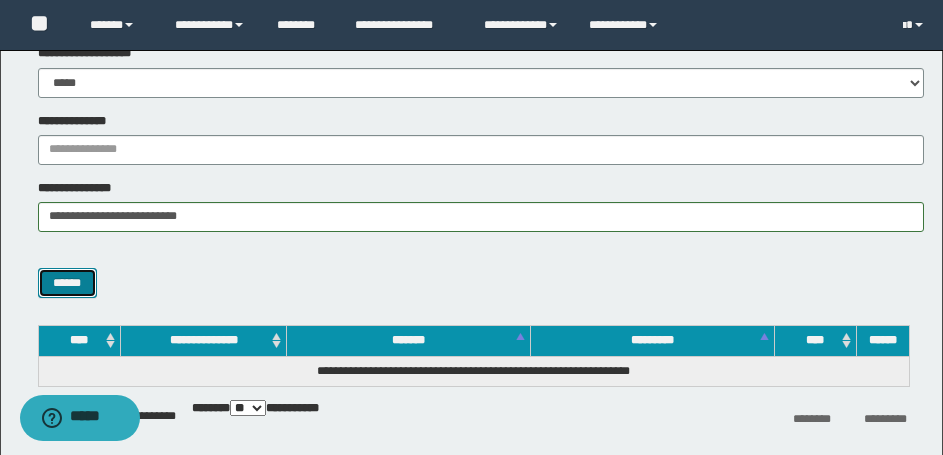 click on "******" at bounding box center [67, 283] 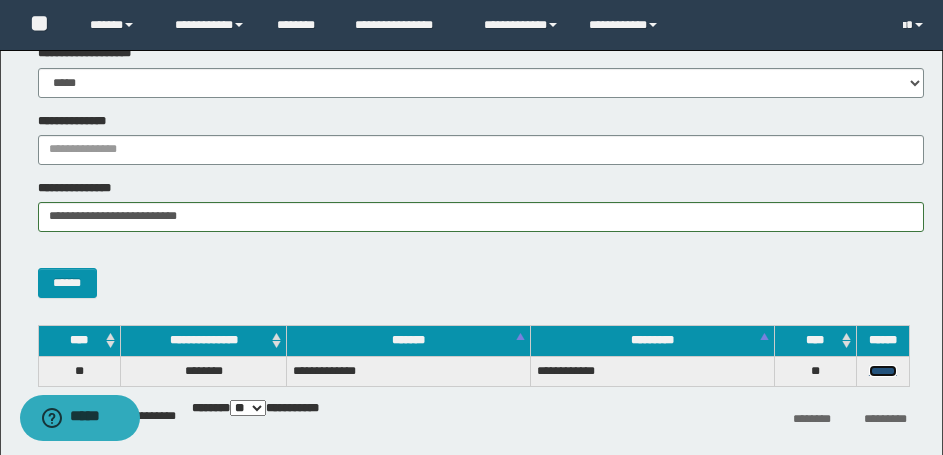 click on "******" at bounding box center [883, 371] 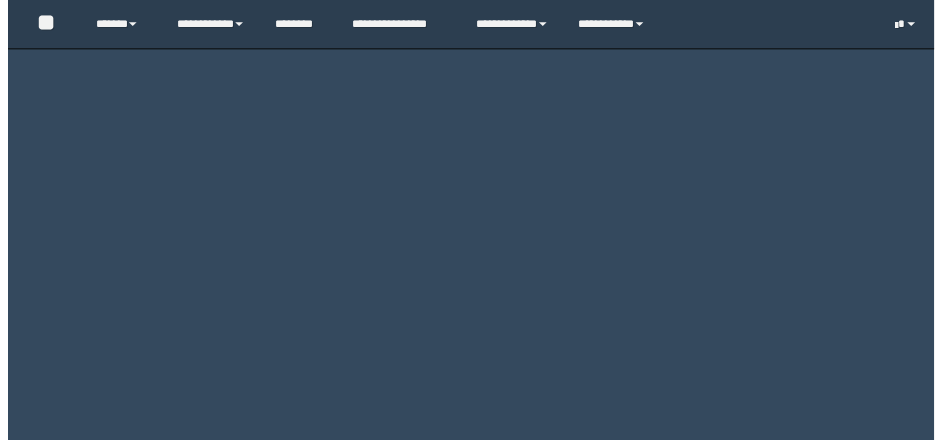scroll, scrollTop: 0, scrollLeft: 0, axis: both 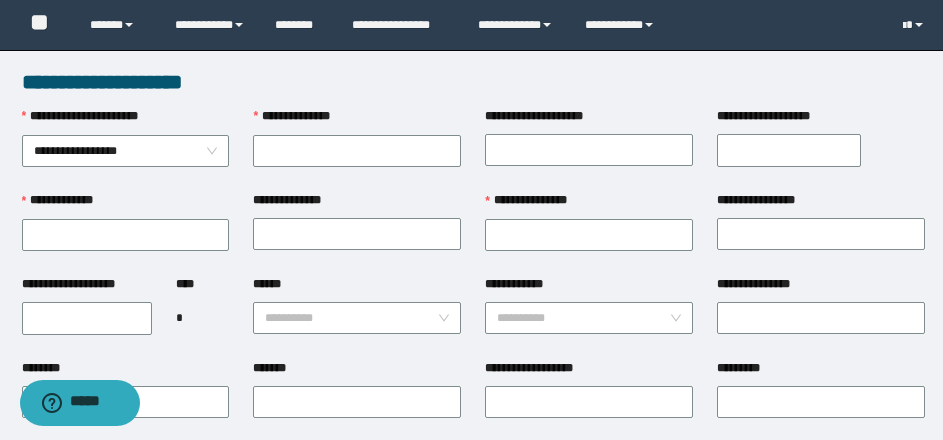 type on "********" 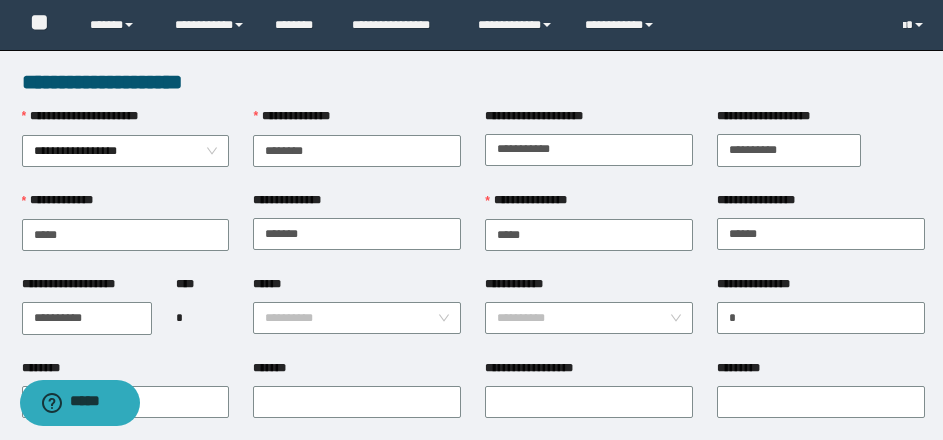 type on "**********" 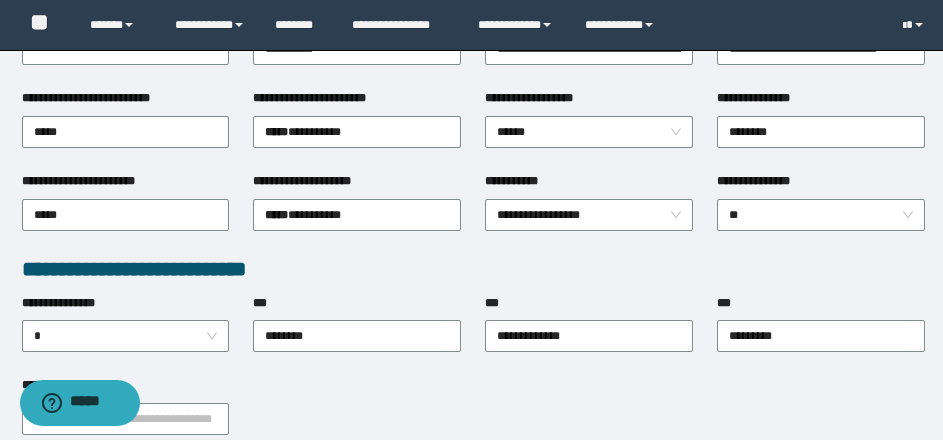 scroll, scrollTop: 400, scrollLeft: 0, axis: vertical 